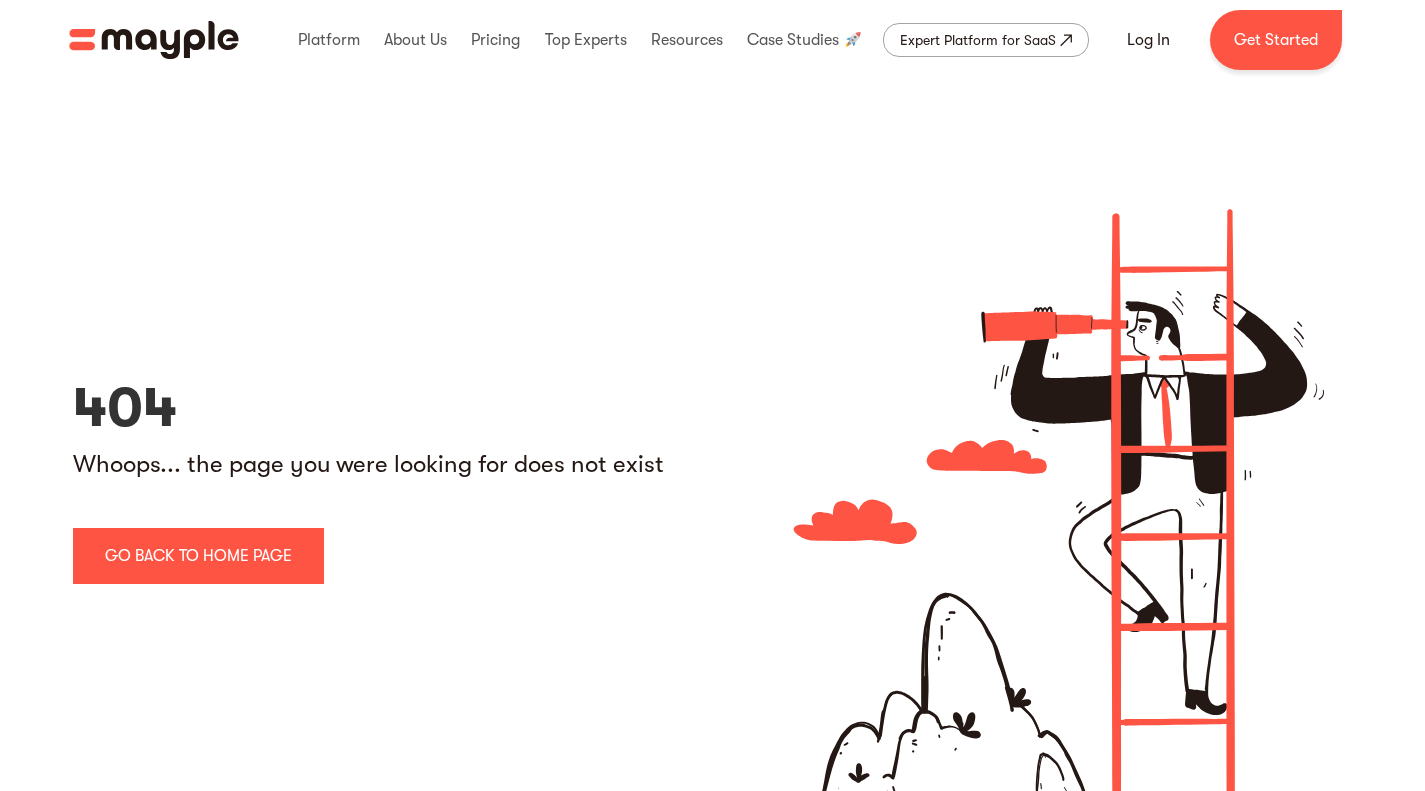 scroll, scrollTop: 0, scrollLeft: 0, axis: both 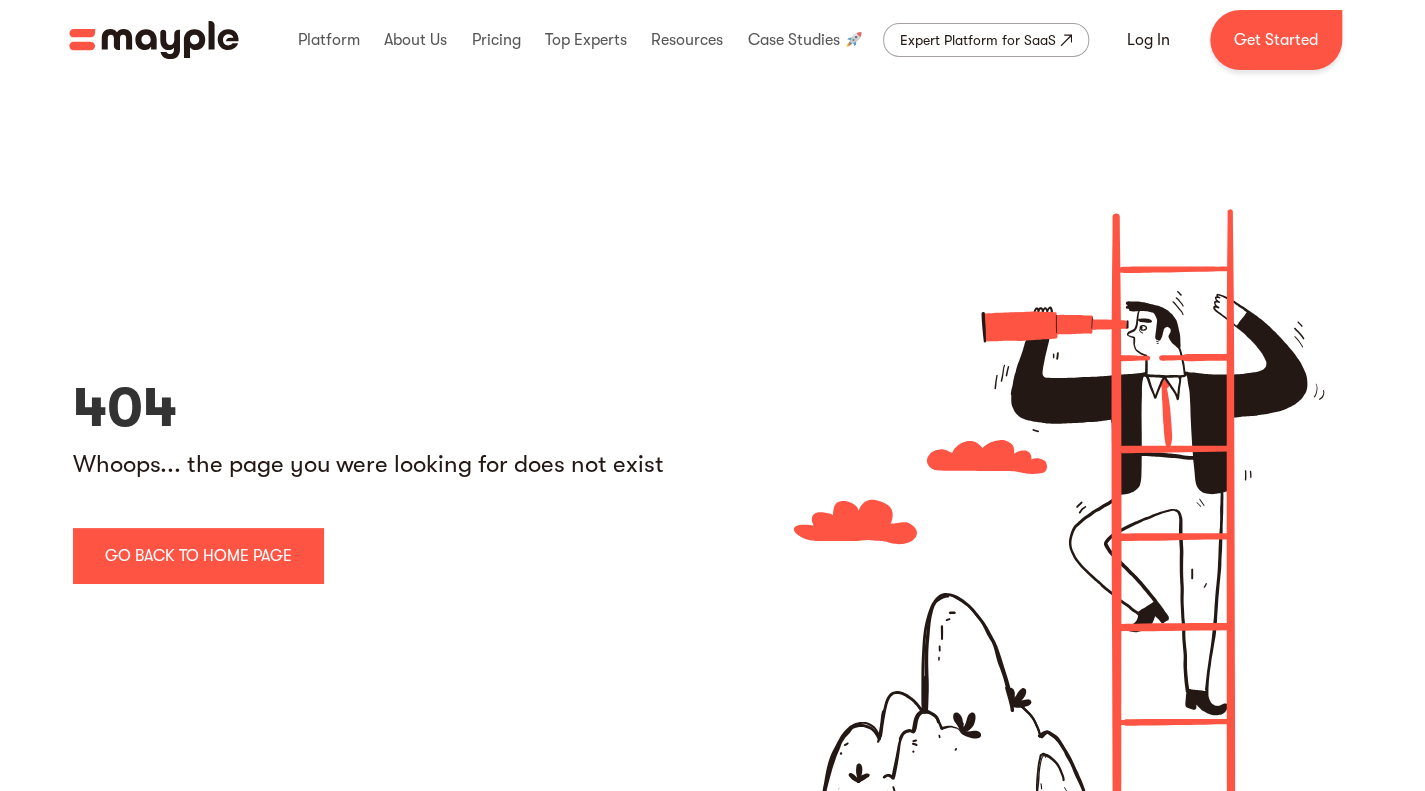click at bounding box center [154, 40] 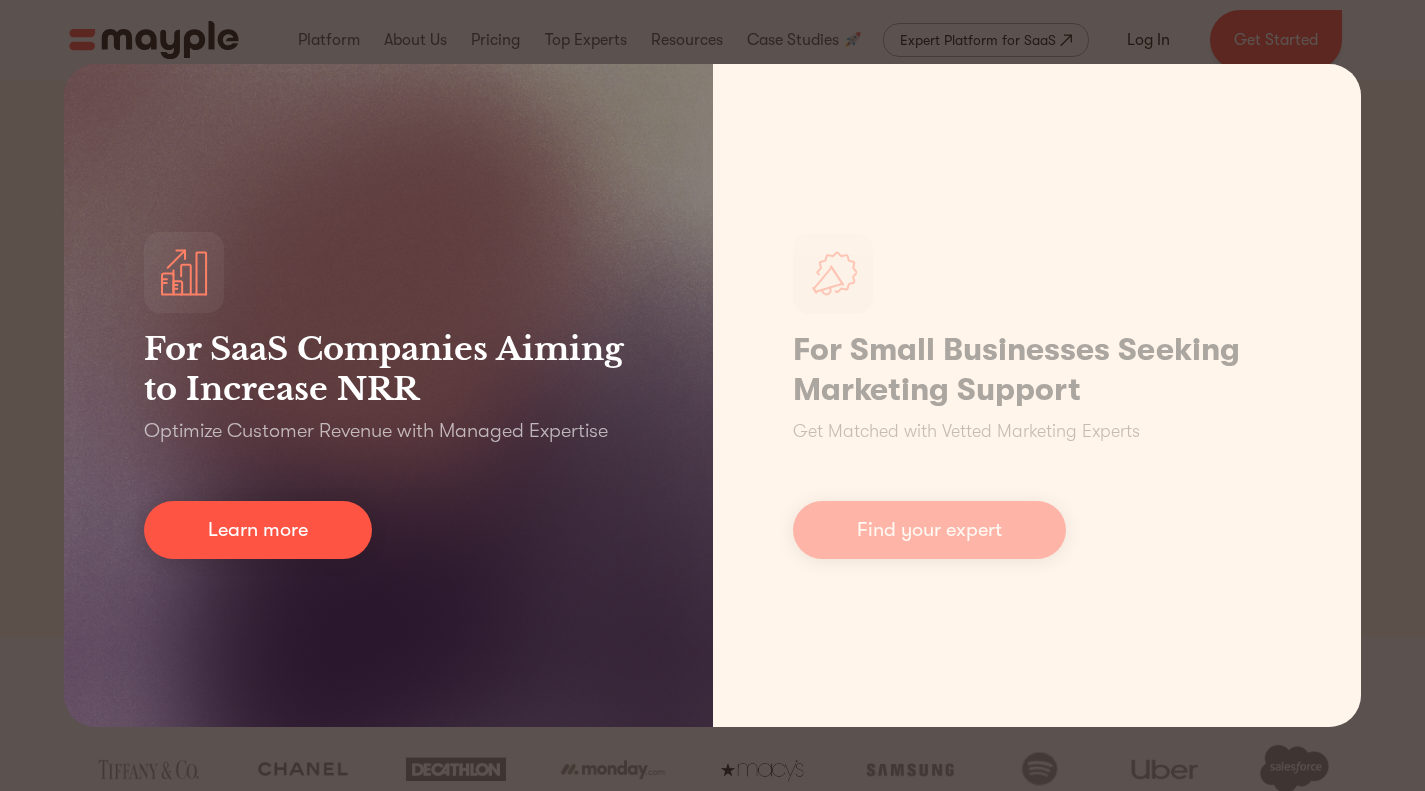 scroll, scrollTop: 0, scrollLeft: 0, axis: both 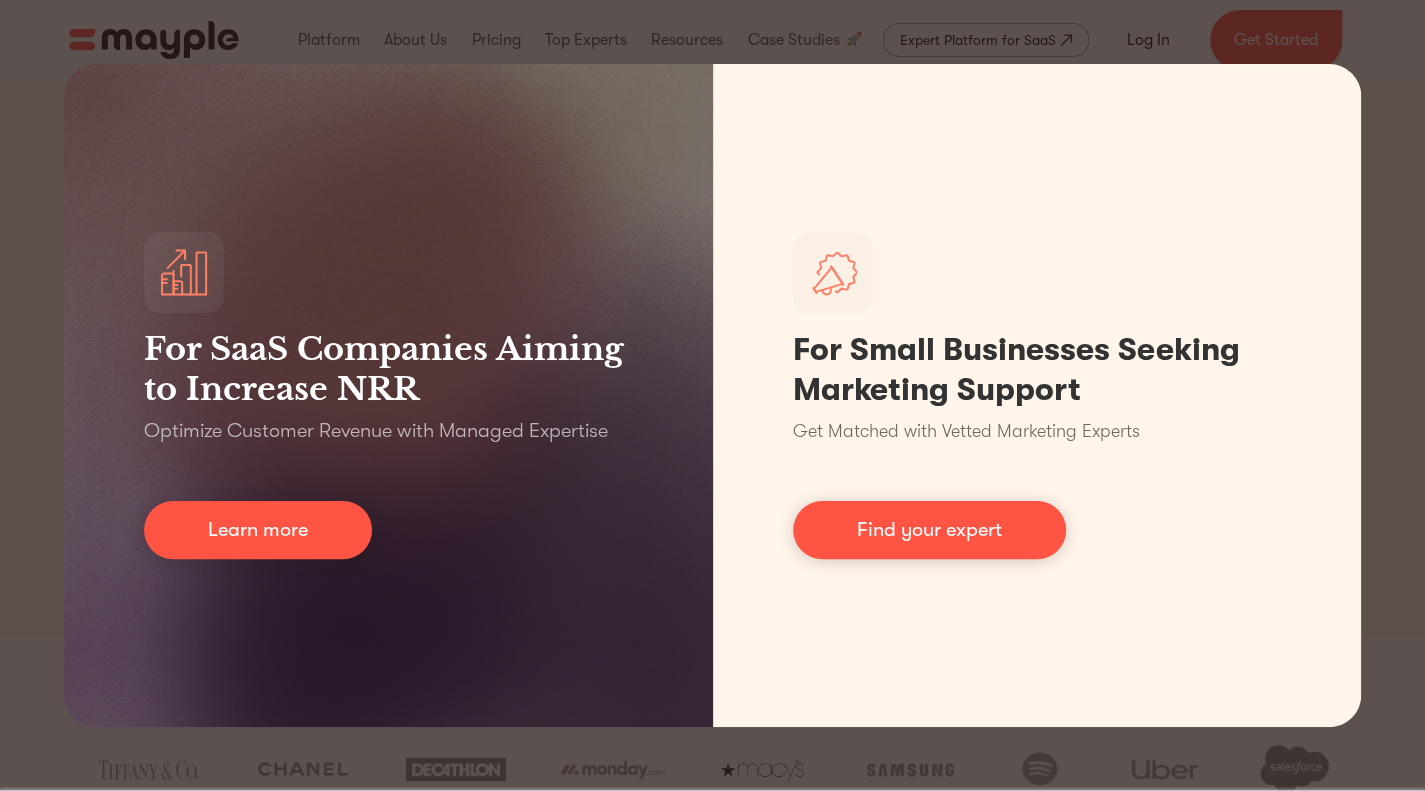 click on "For SaaS Companies Aiming to Increase NRR Optimize Customer Revenue with Managed Expertise Learn more For Small Businesses Seeking Marketing Support Get Matched with Vetted Marketing Experts Find your expert" at bounding box center [712, 395] 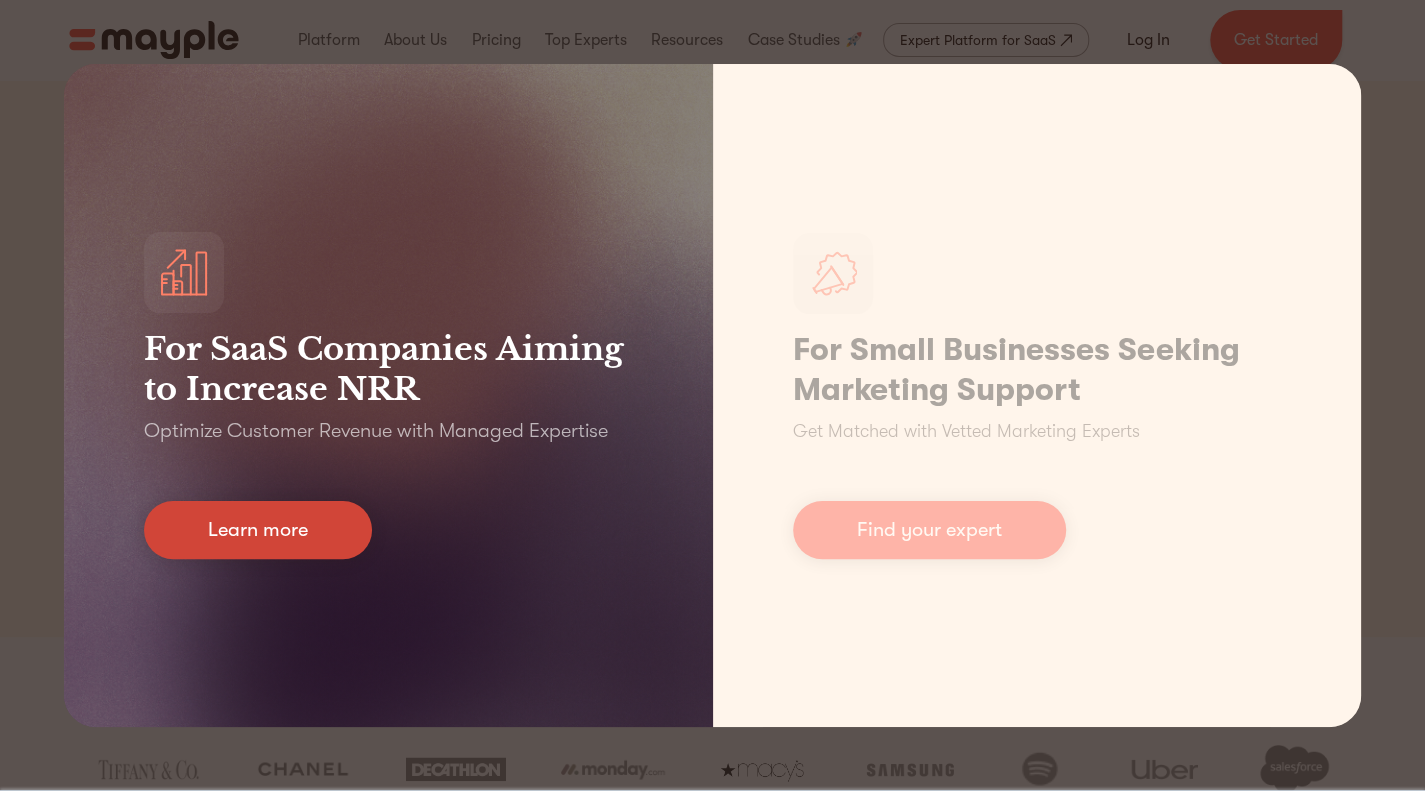 click on "Learn more" at bounding box center [258, 530] 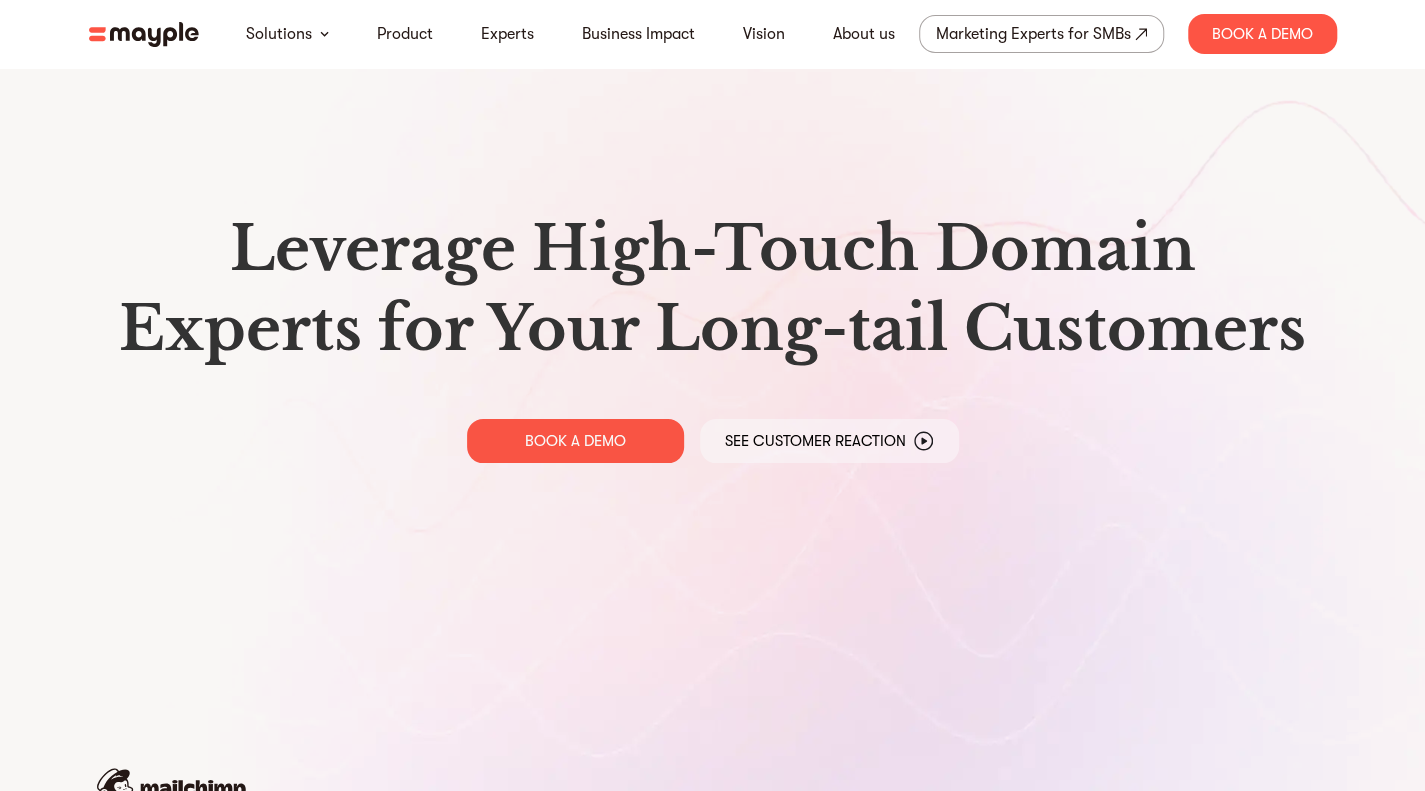 scroll, scrollTop: 300, scrollLeft: 0, axis: vertical 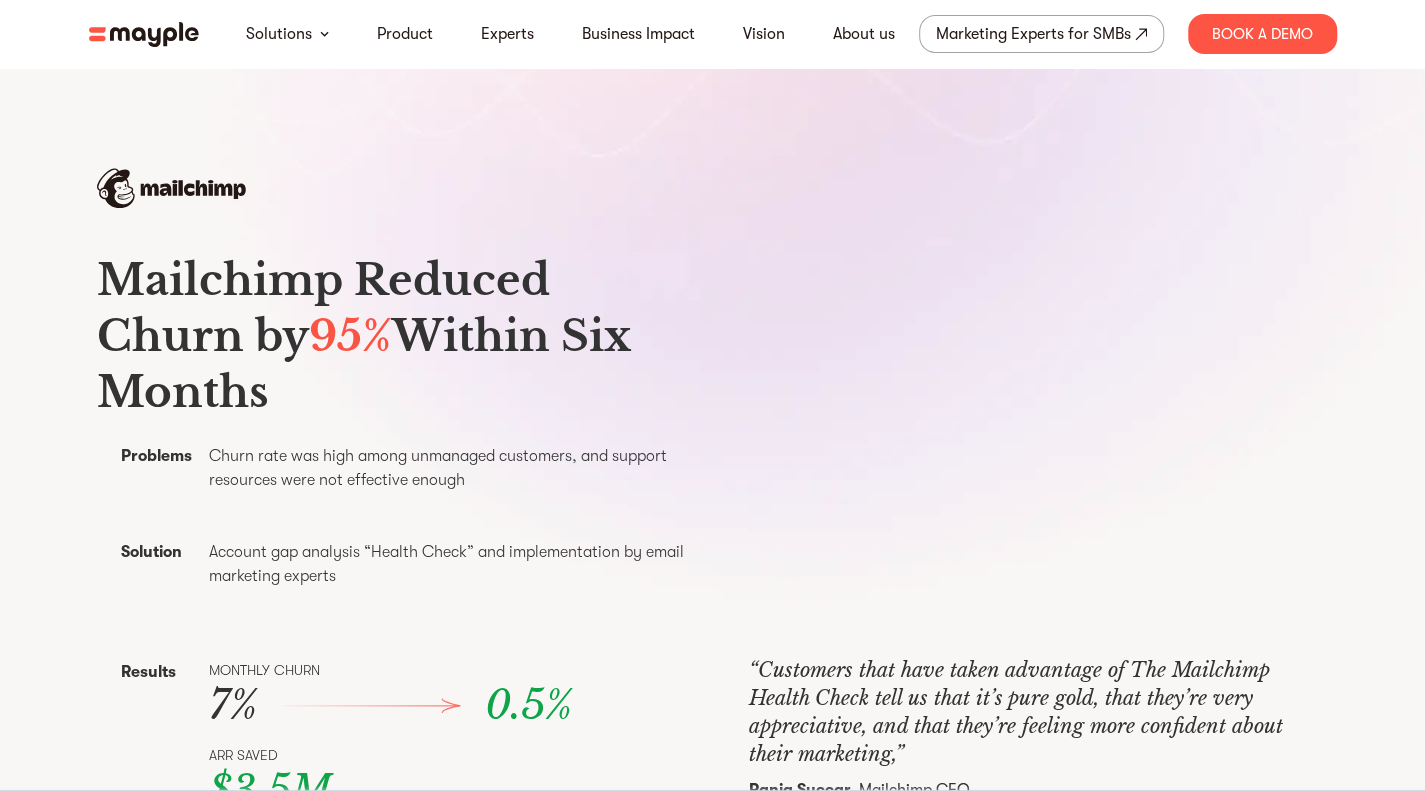 click at bounding box center (144, 34) 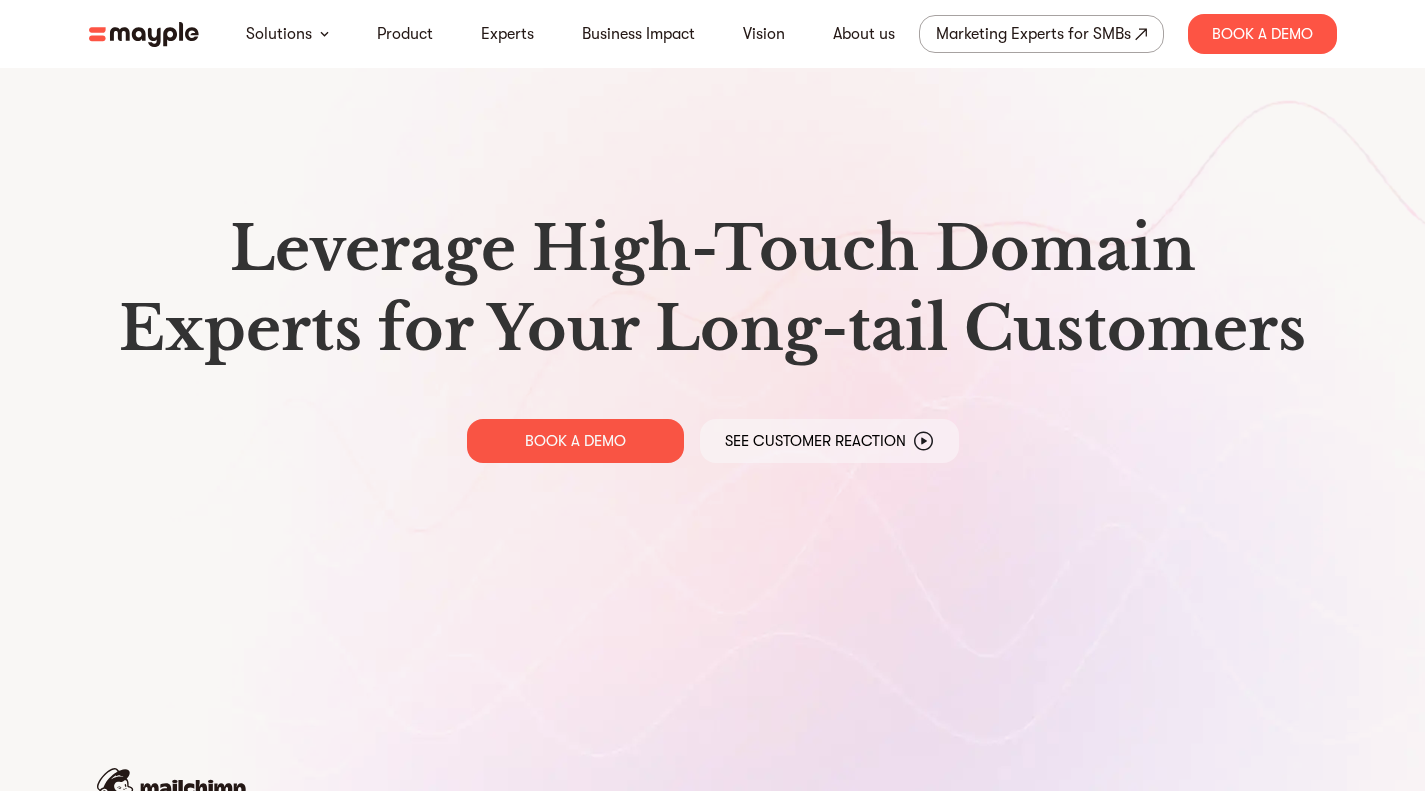 scroll, scrollTop: 0, scrollLeft: 0, axis: both 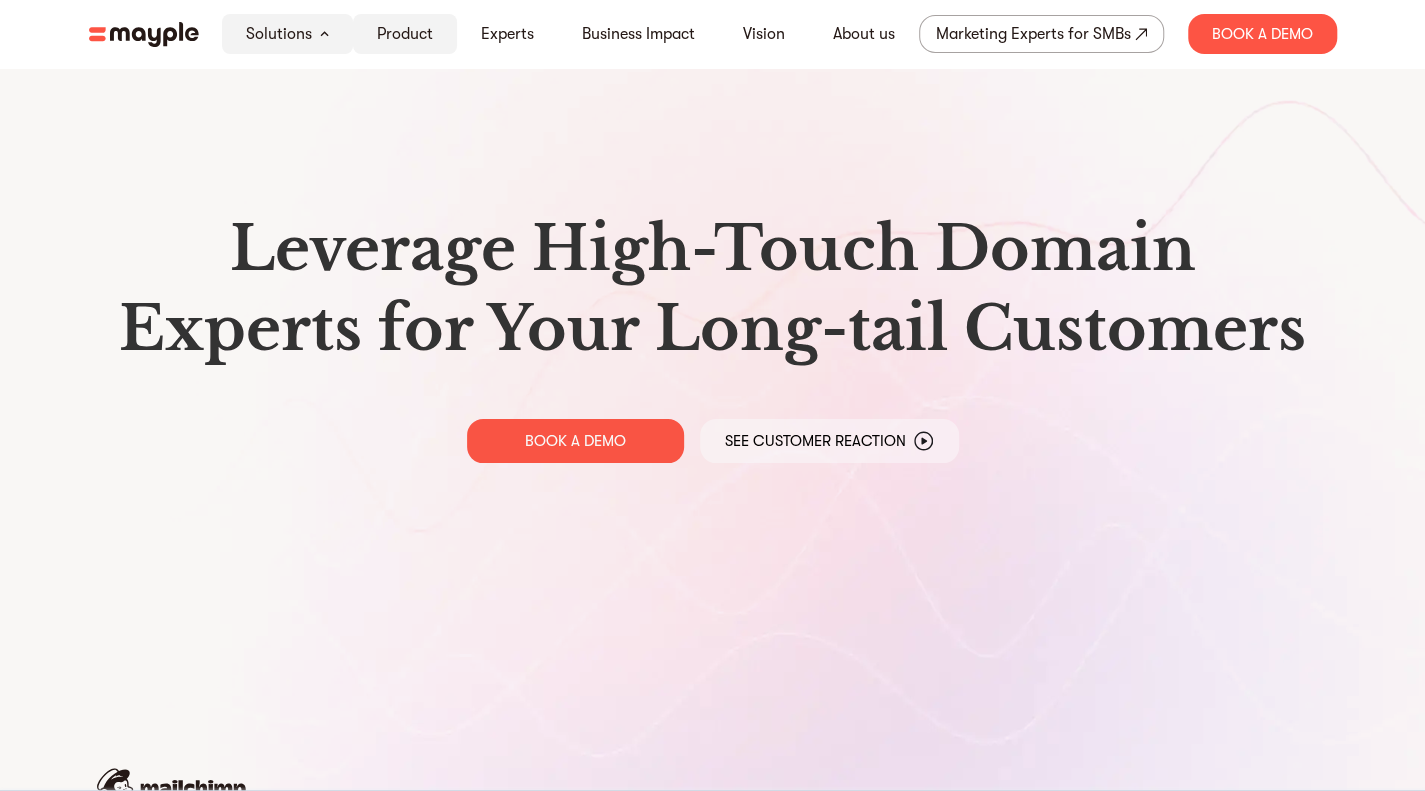 click on "Product" at bounding box center [405, 34] 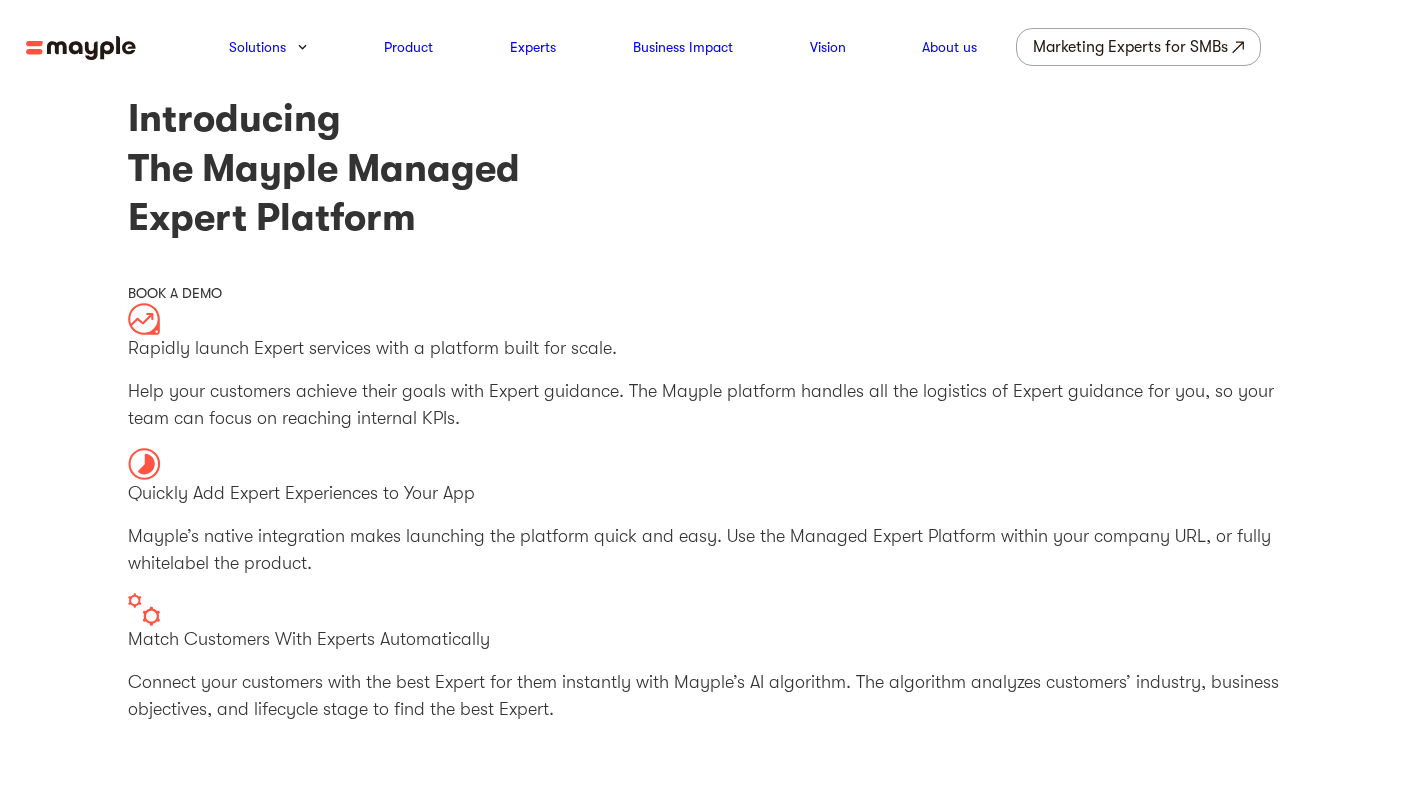 scroll, scrollTop: 0, scrollLeft: 0, axis: both 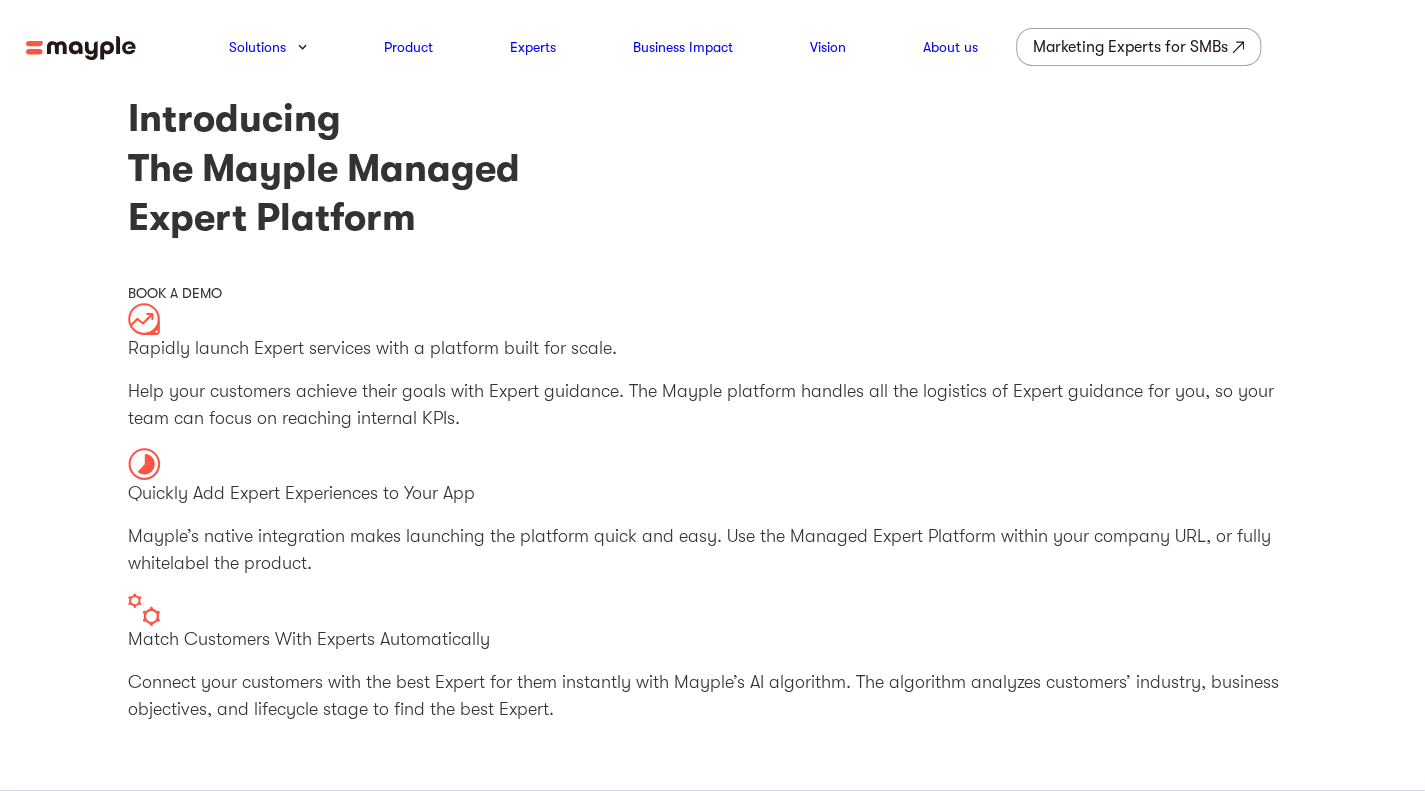 click at bounding box center (81, 48) 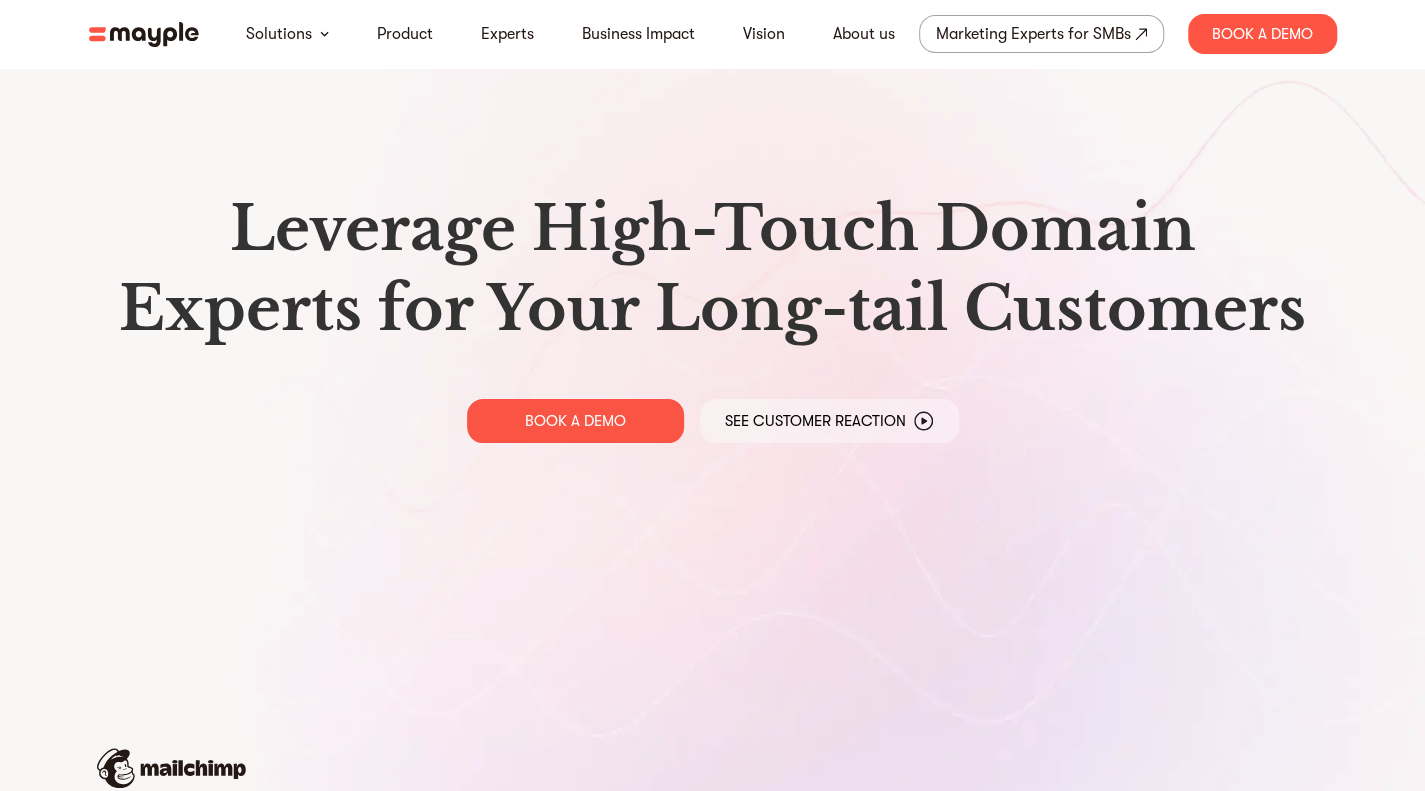 scroll, scrollTop: 500, scrollLeft: 0, axis: vertical 